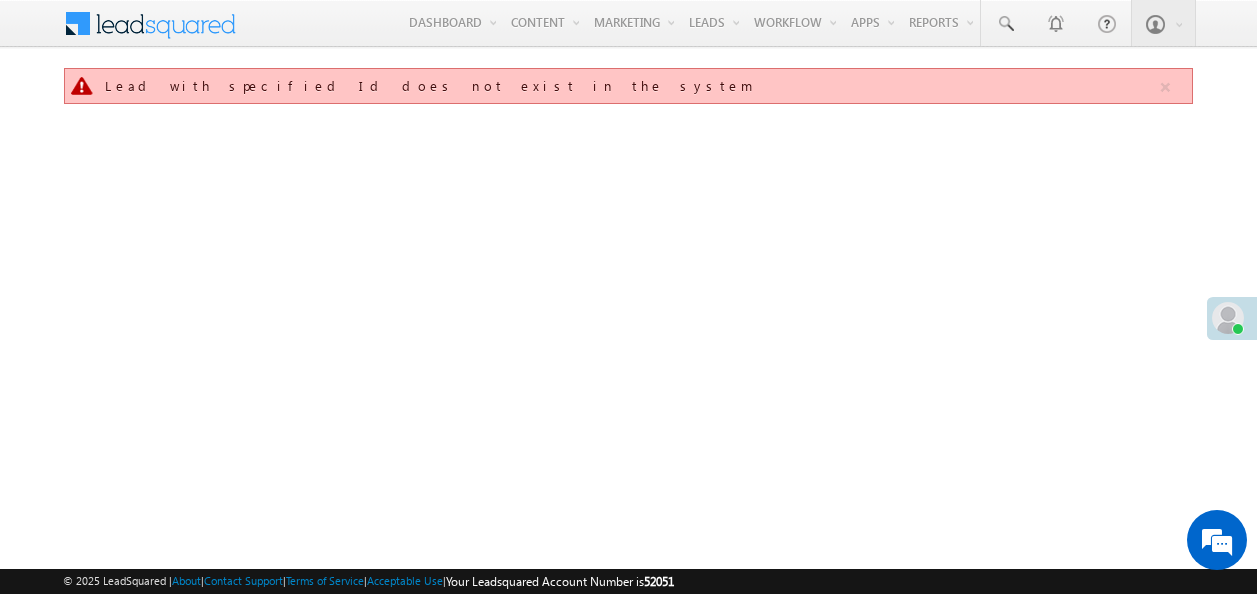 scroll, scrollTop: 0, scrollLeft: 0, axis: both 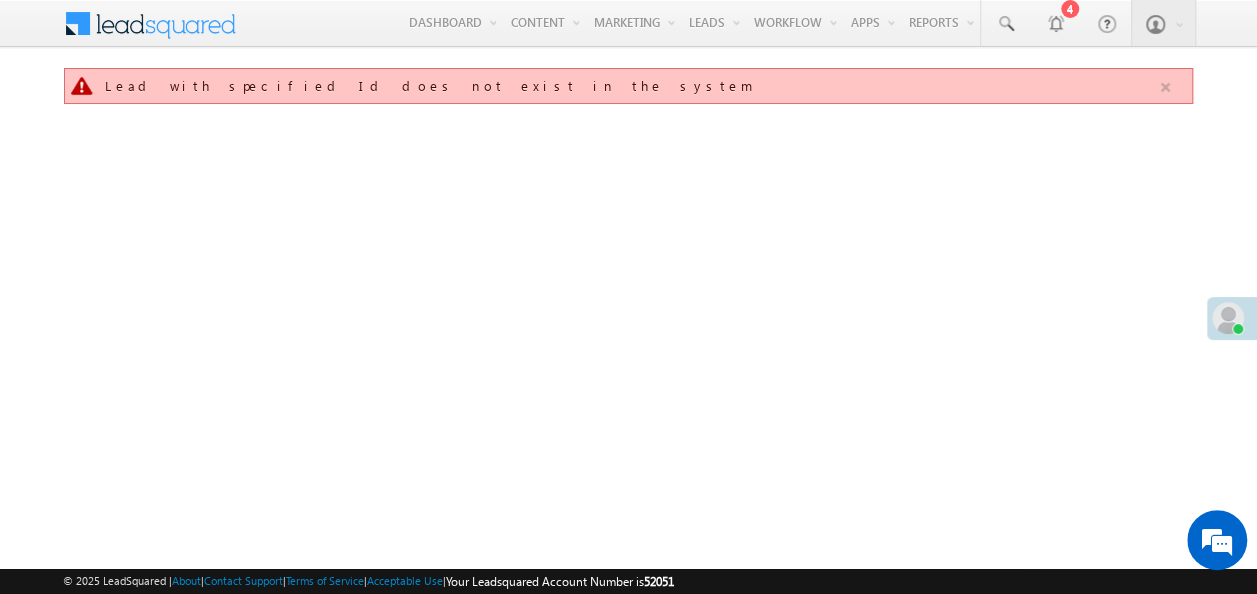 click at bounding box center (1165, 87) 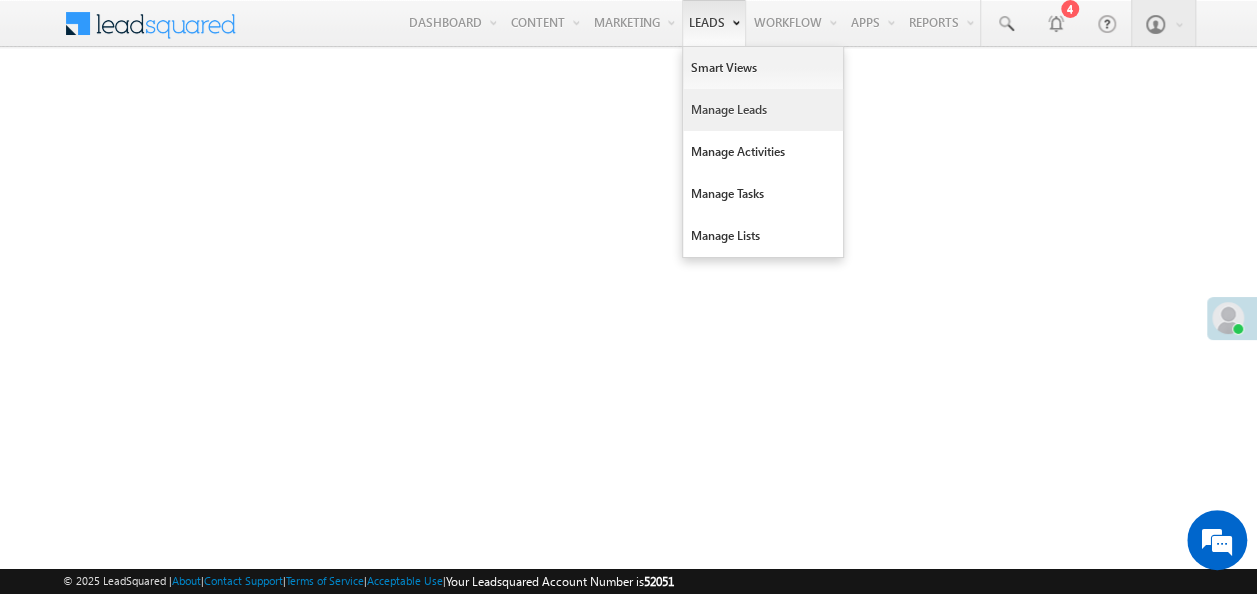 click on "Manage Leads" at bounding box center (763, 110) 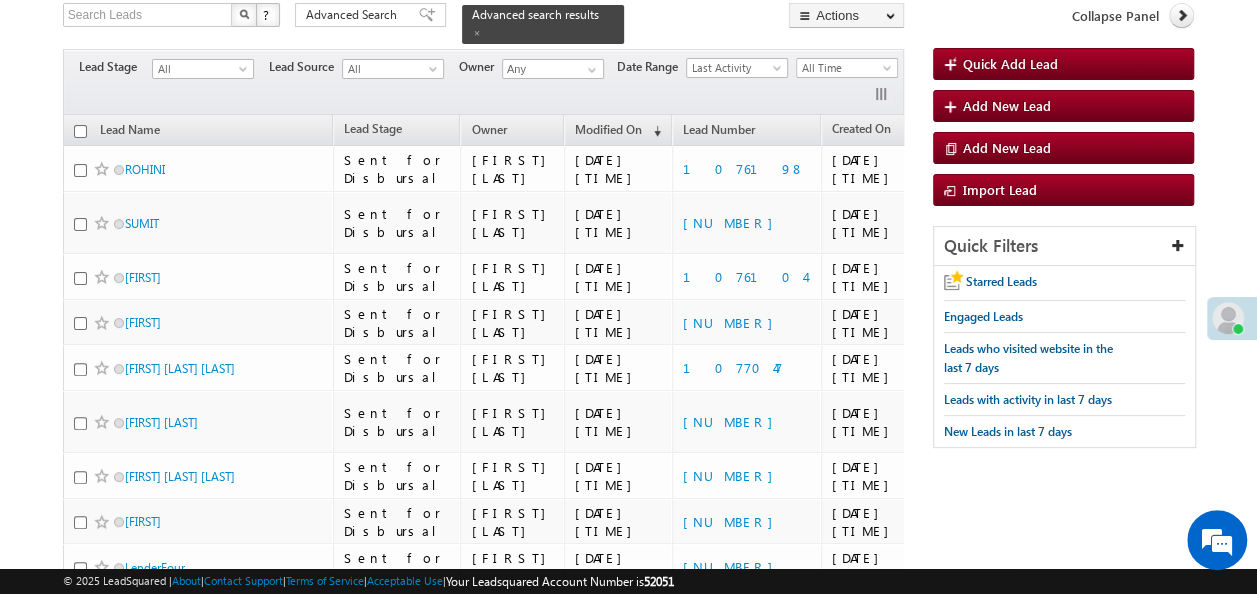 scroll, scrollTop: 135, scrollLeft: 0, axis: vertical 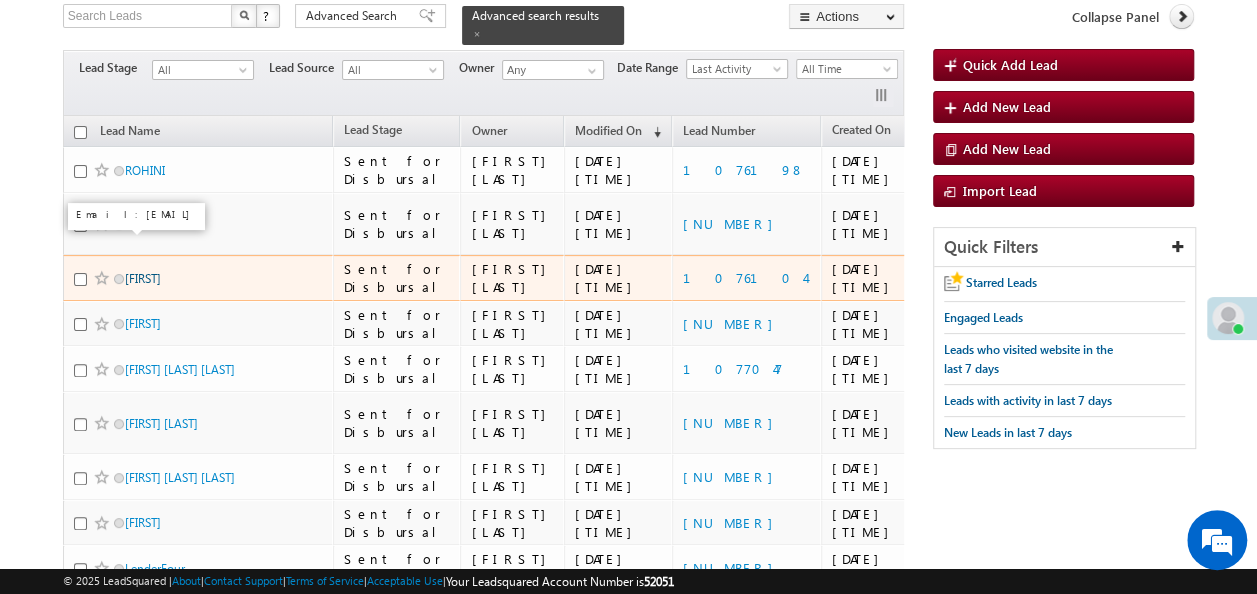 click on "[NAME]" at bounding box center (143, 278) 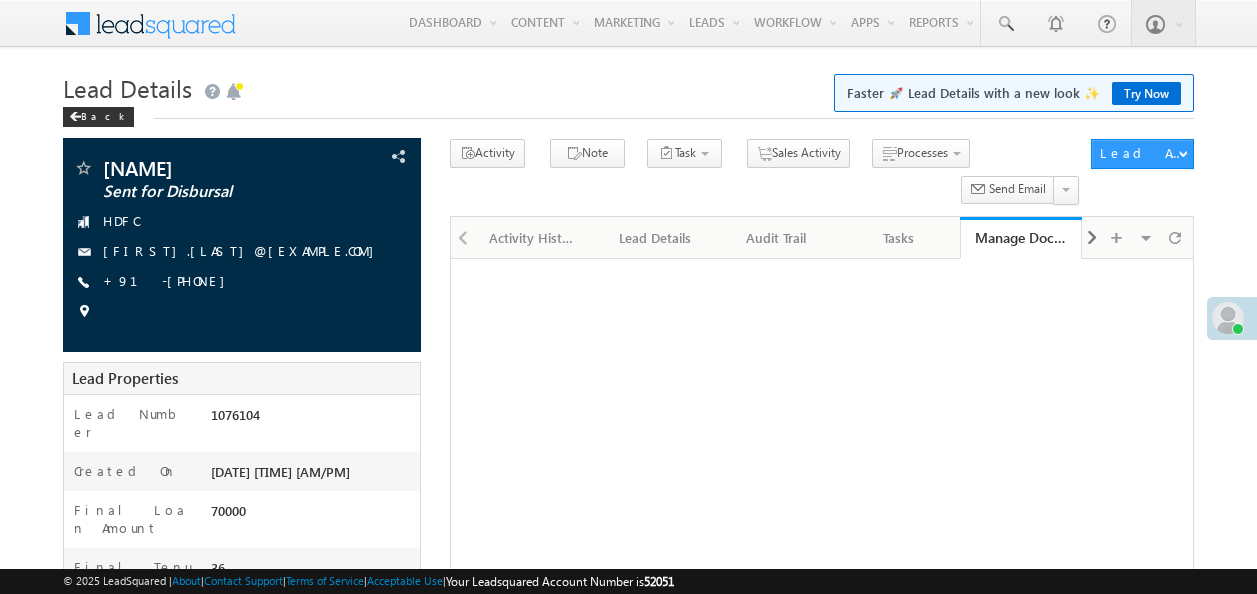 scroll, scrollTop: 0, scrollLeft: 0, axis: both 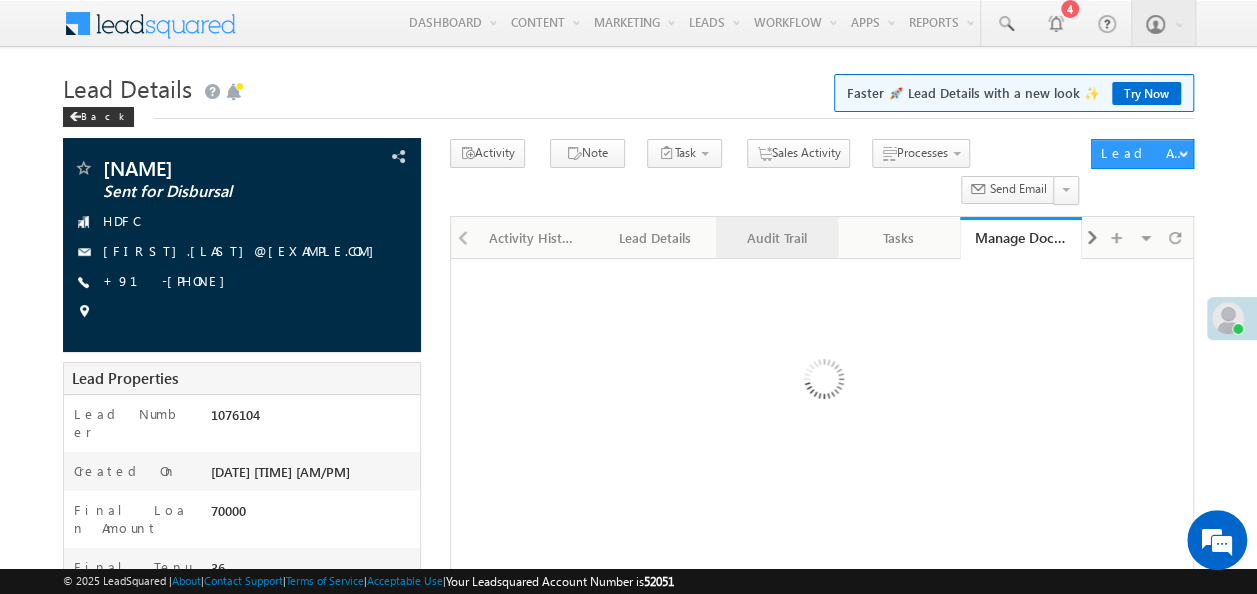 click on "Audit Trail" at bounding box center [776, 238] 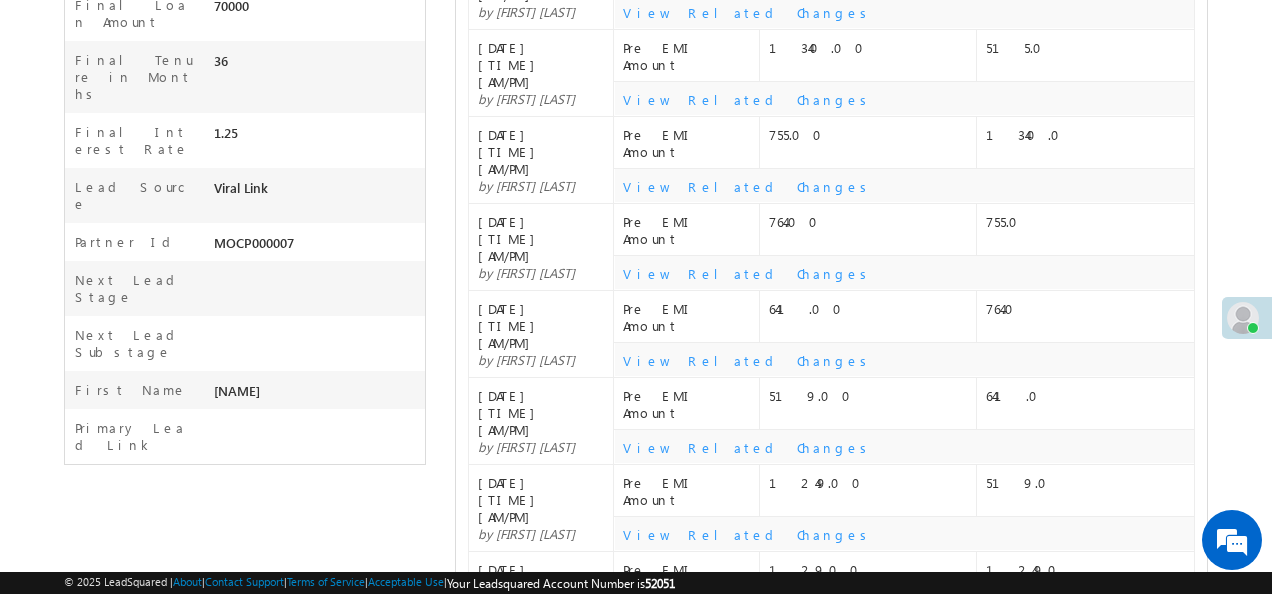 scroll, scrollTop: 1086, scrollLeft: 0, axis: vertical 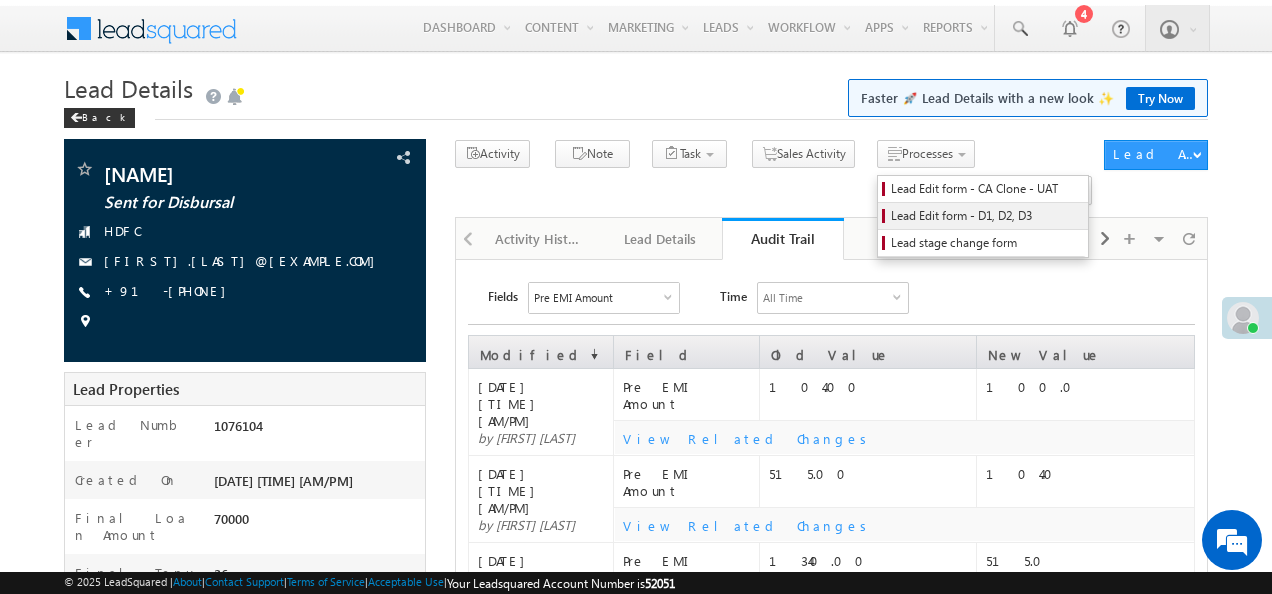 click on "Lead Edit form - D1, D2, D3" at bounding box center (986, 216) 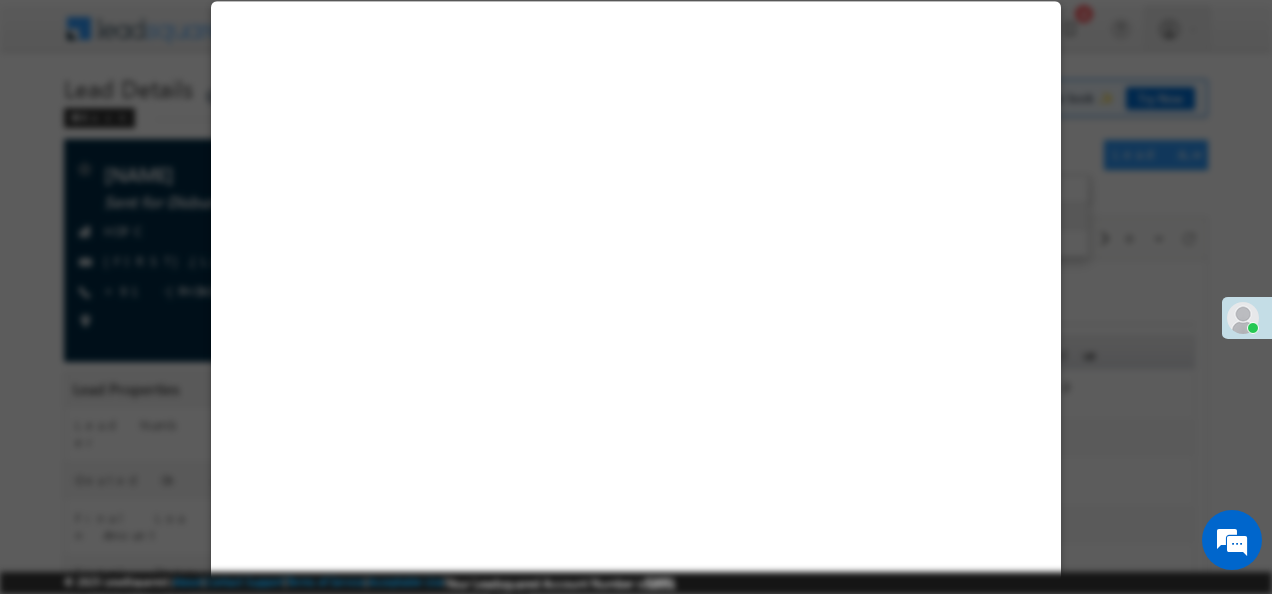 select on "D3" 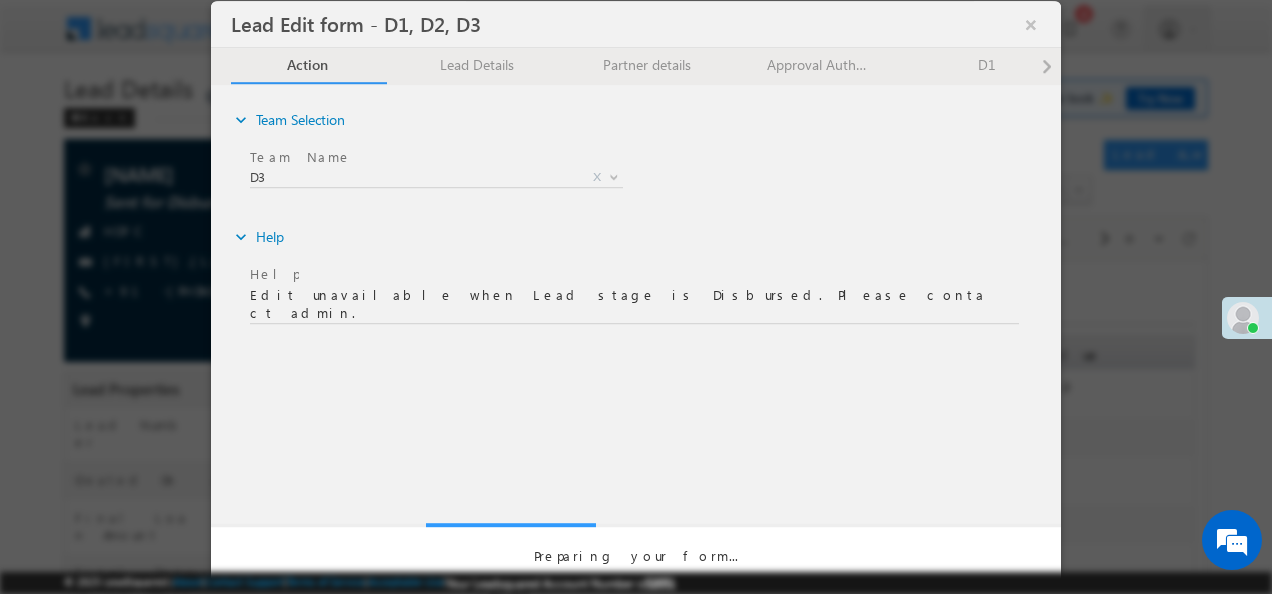 scroll, scrollTop: 0, scrollLeft: 0, axis: both 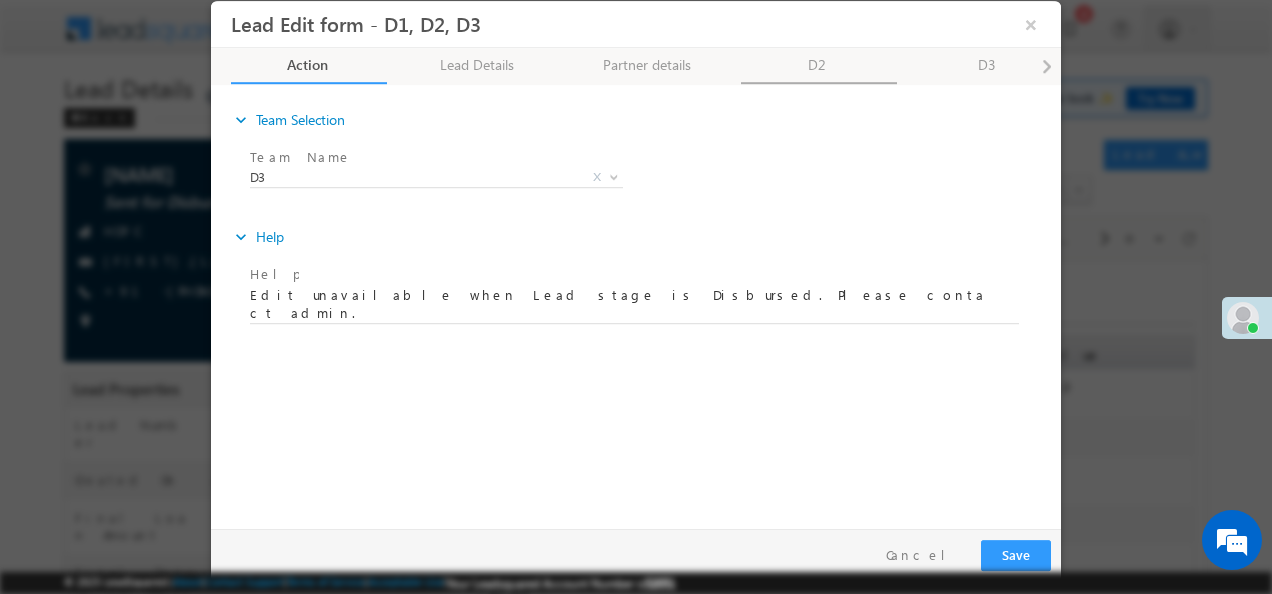 click on "D2" at bounding box center [819, 66] 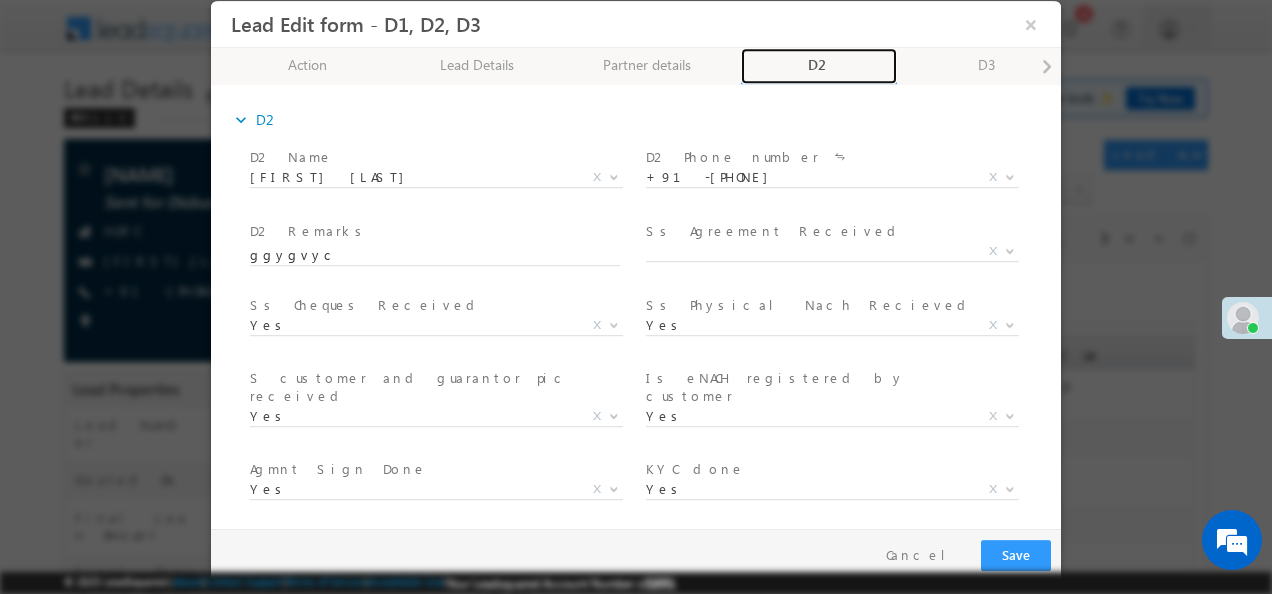 scroll, scrollTop: 369, scrollLeft: 0, axis: vertical 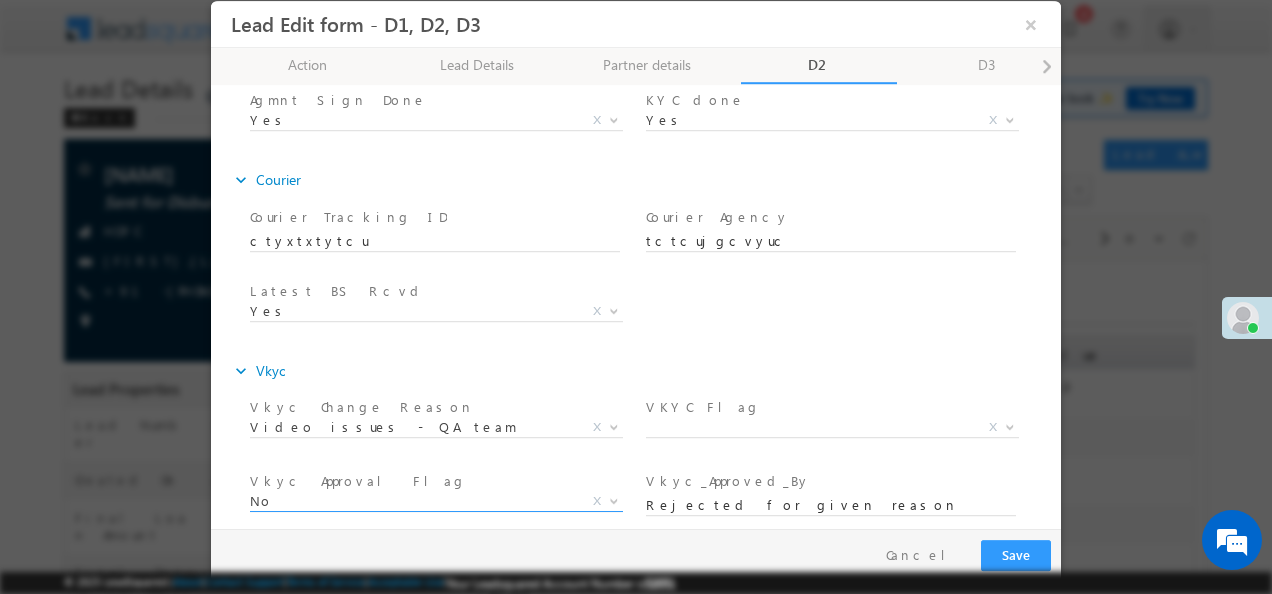 select 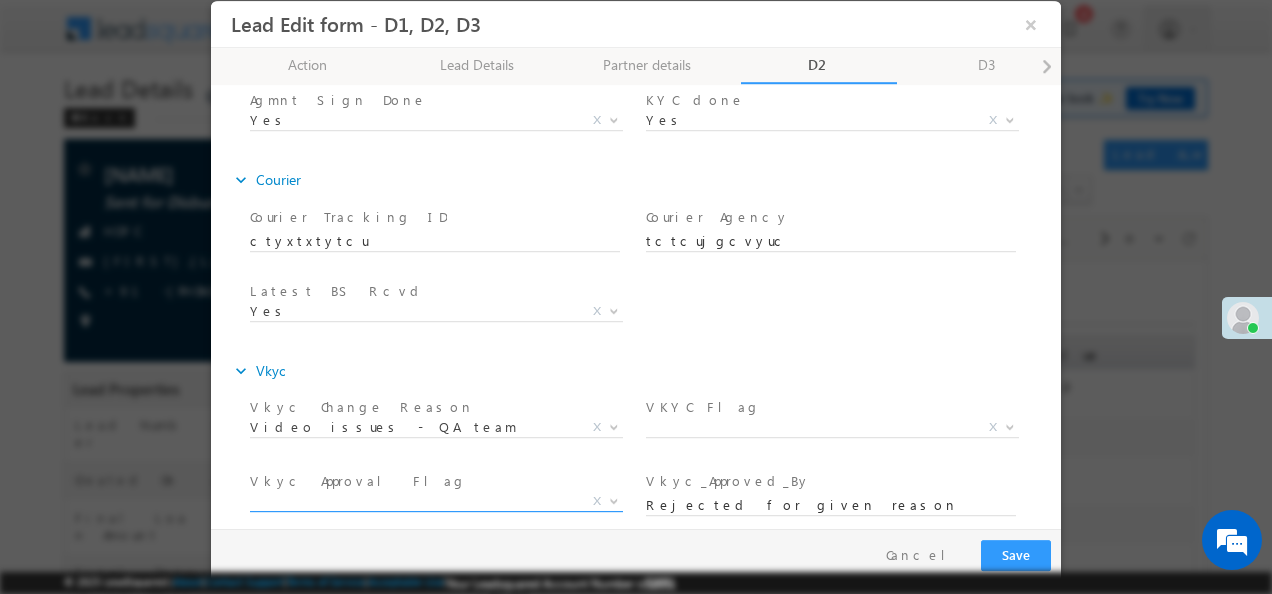 click on "X" at bounding box center [597, 501] 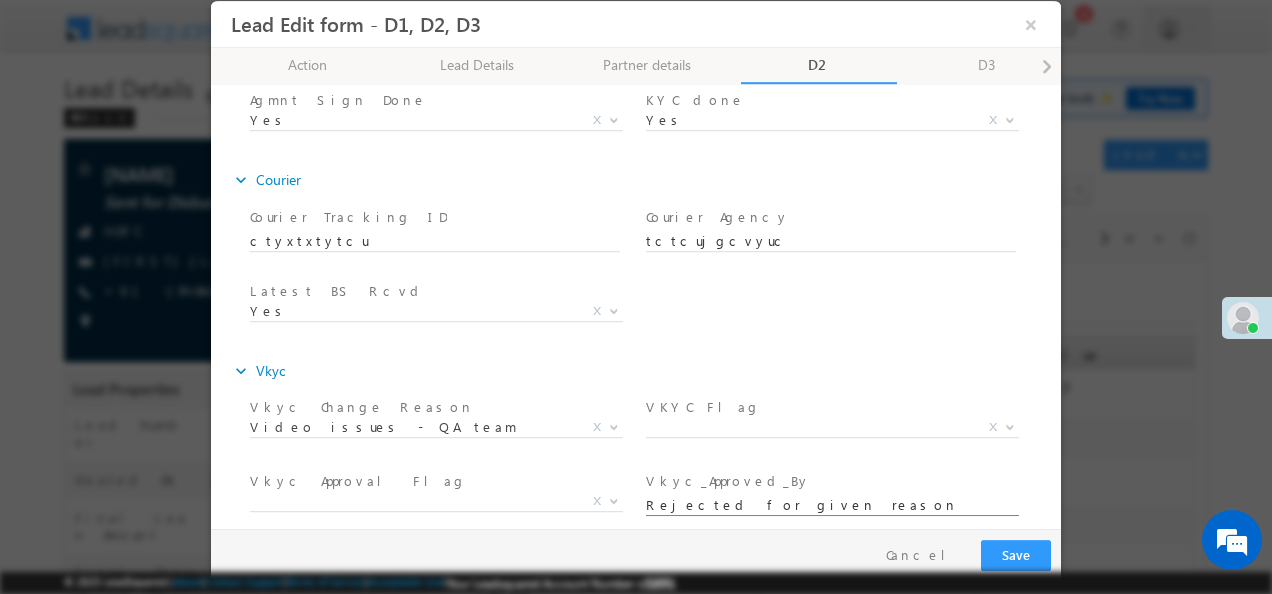 click on "Rejected for given reason" at bounding box center [840, 506] 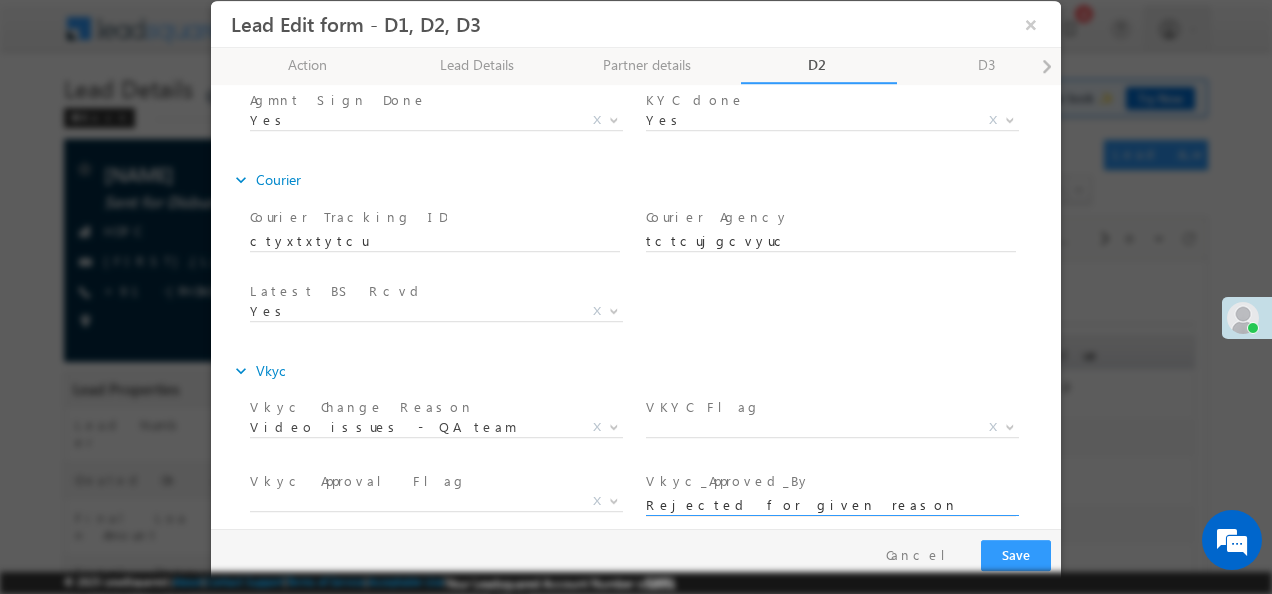 click on "Rejected for given reason" at bounding box center (831, 506) 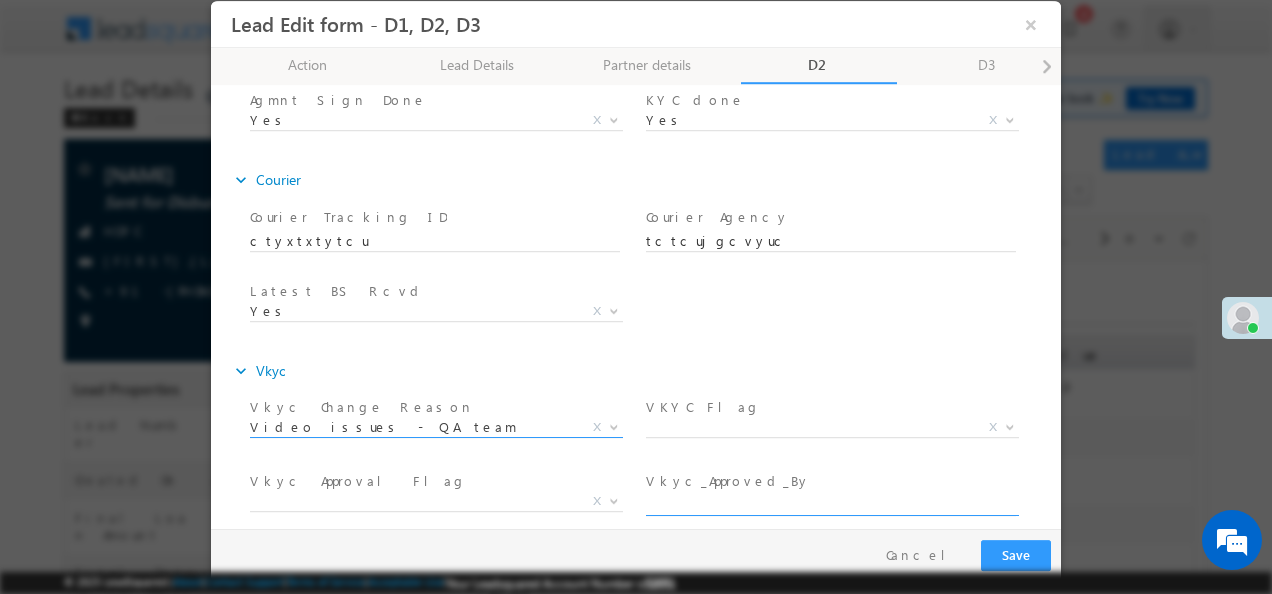 type 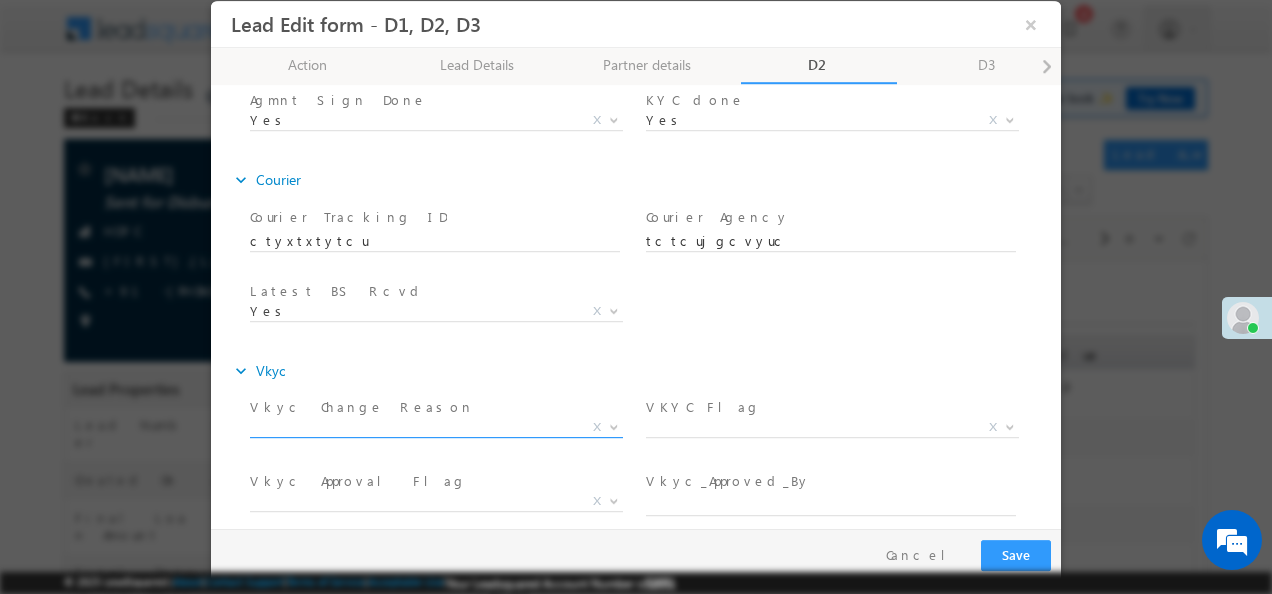 click on "X" at bounding box center [597, 428] 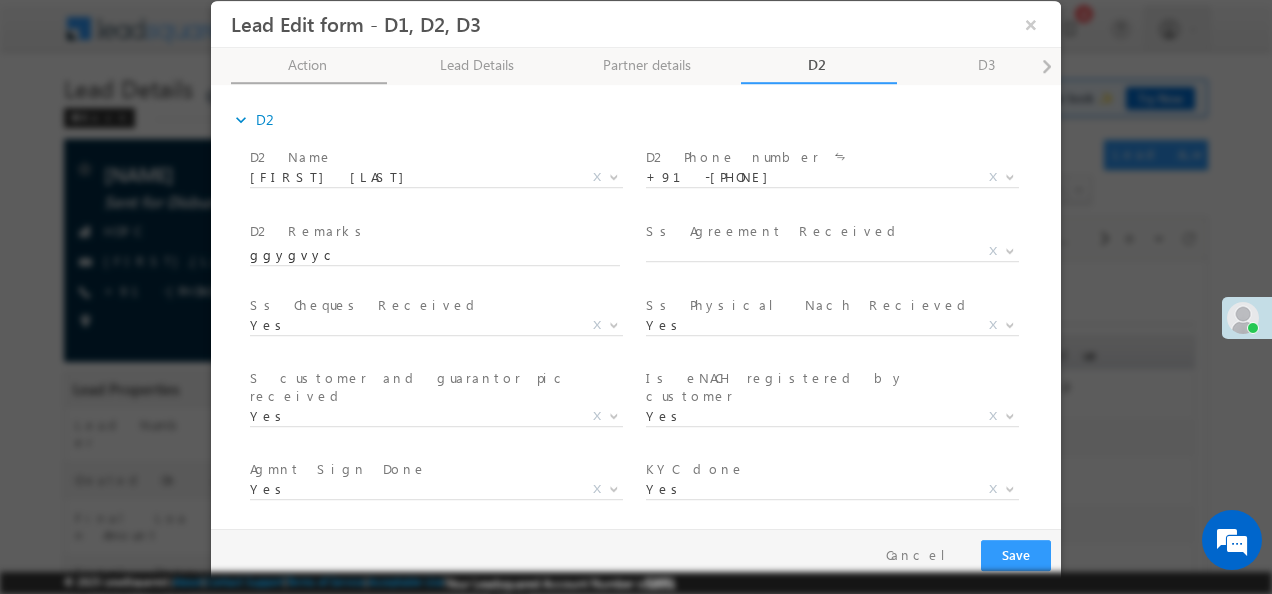 click on "Action 50% Completed" at bounding box center [309, 66] 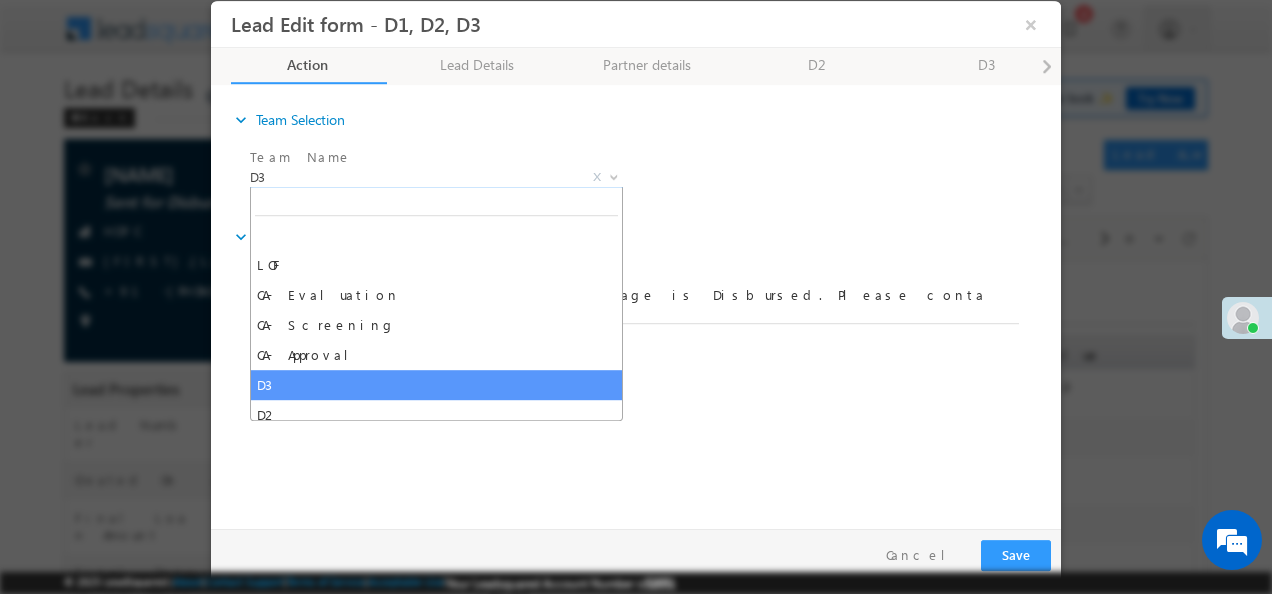 click at bounding box center (612, 177) 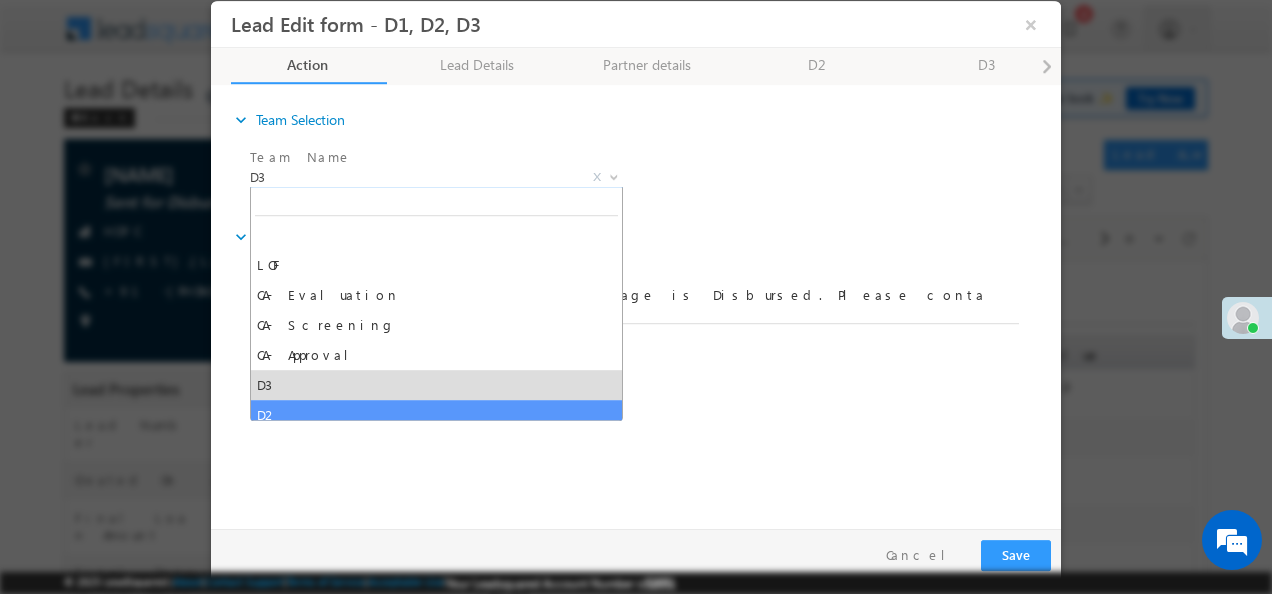 select on "D2" 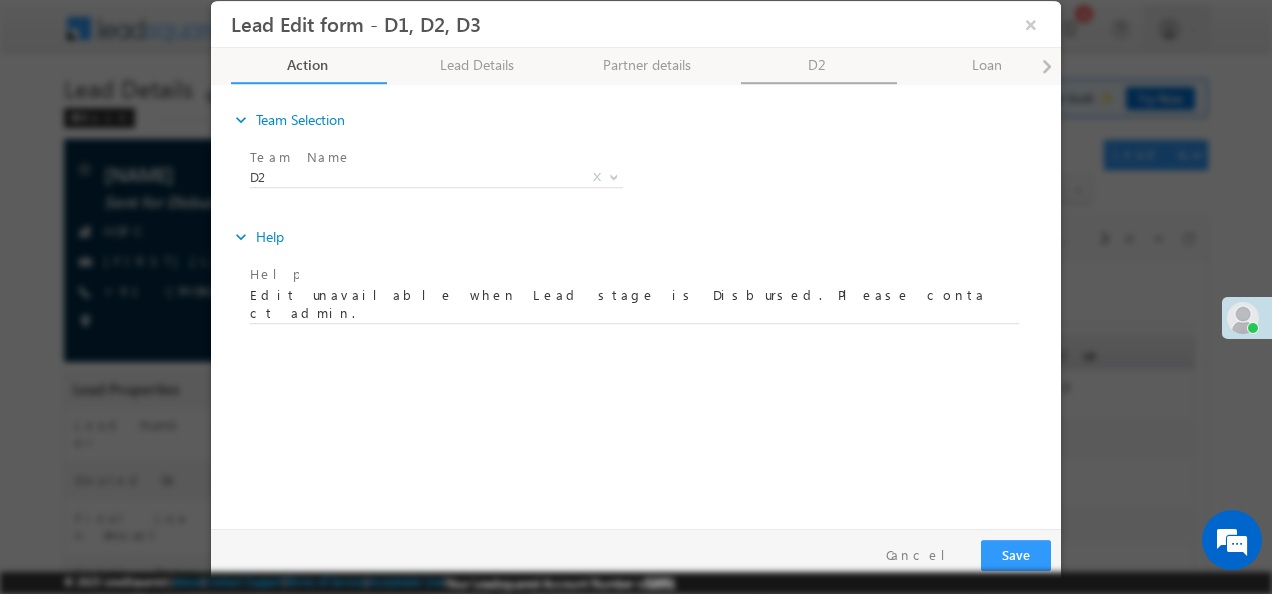 click on "D2" at bounding box center (819, 66) 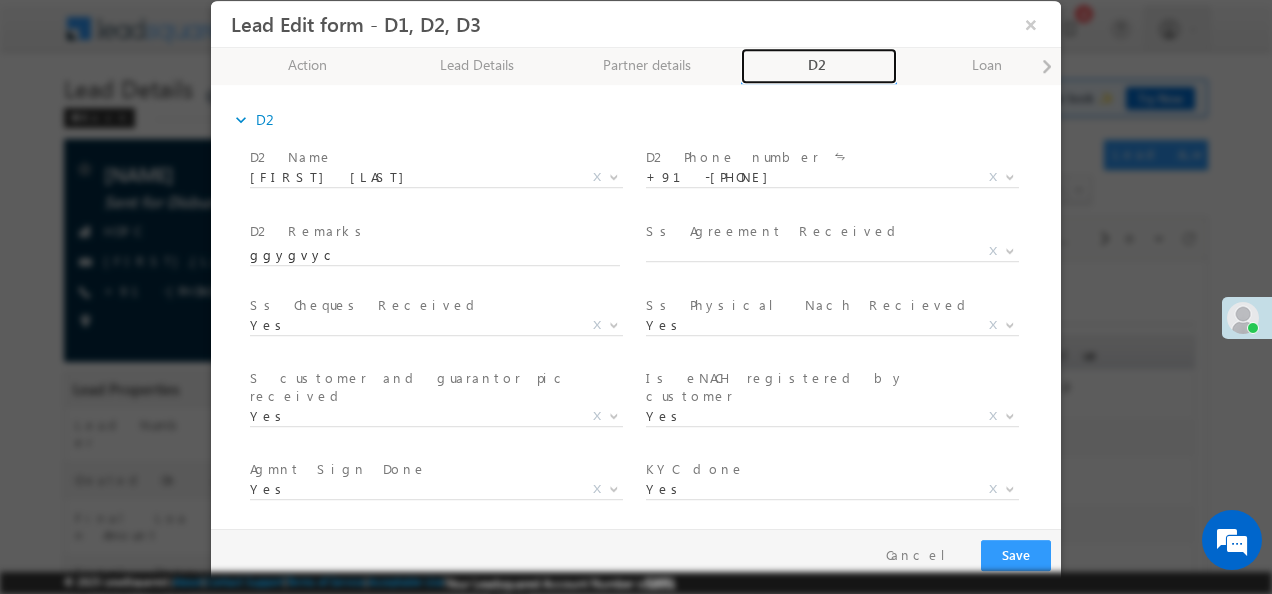 scroll, scrollTop: 369, scrollLeft: 0, axis: vertical 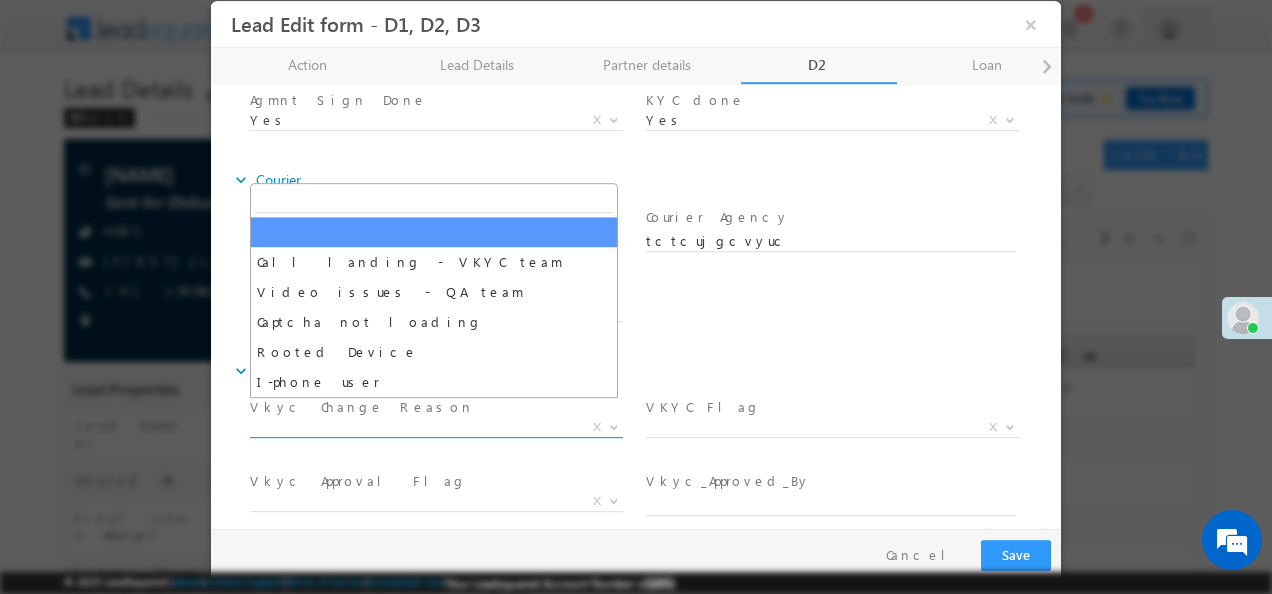 click at bounding box center (612, 427) 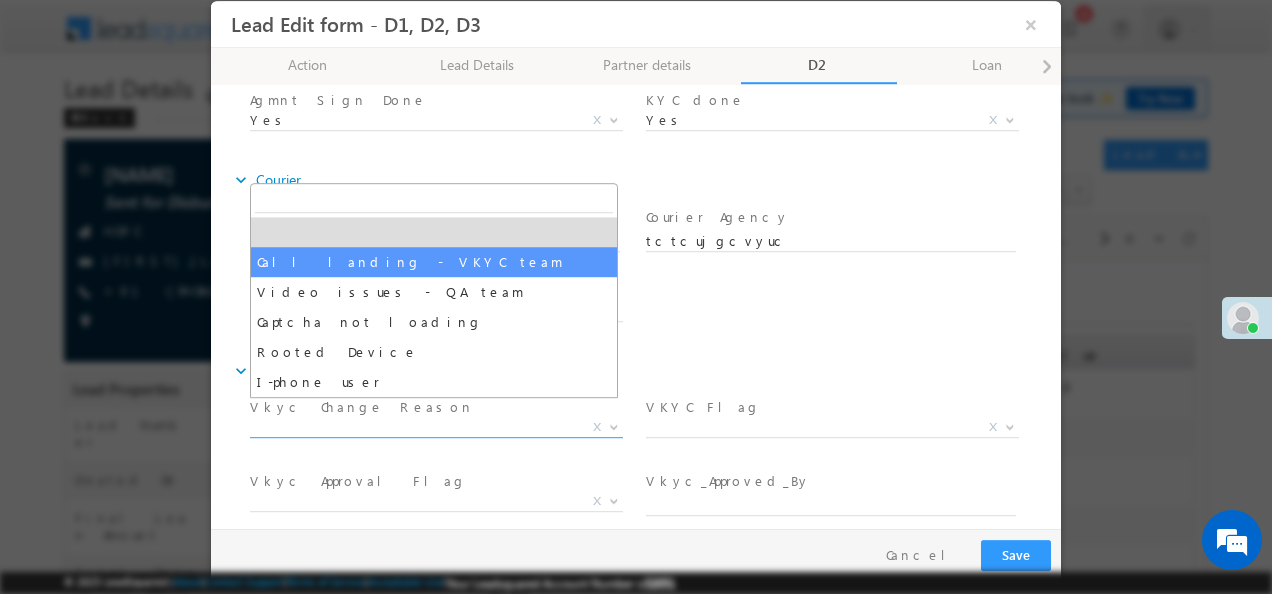 select on "Call landing - VKYC team" 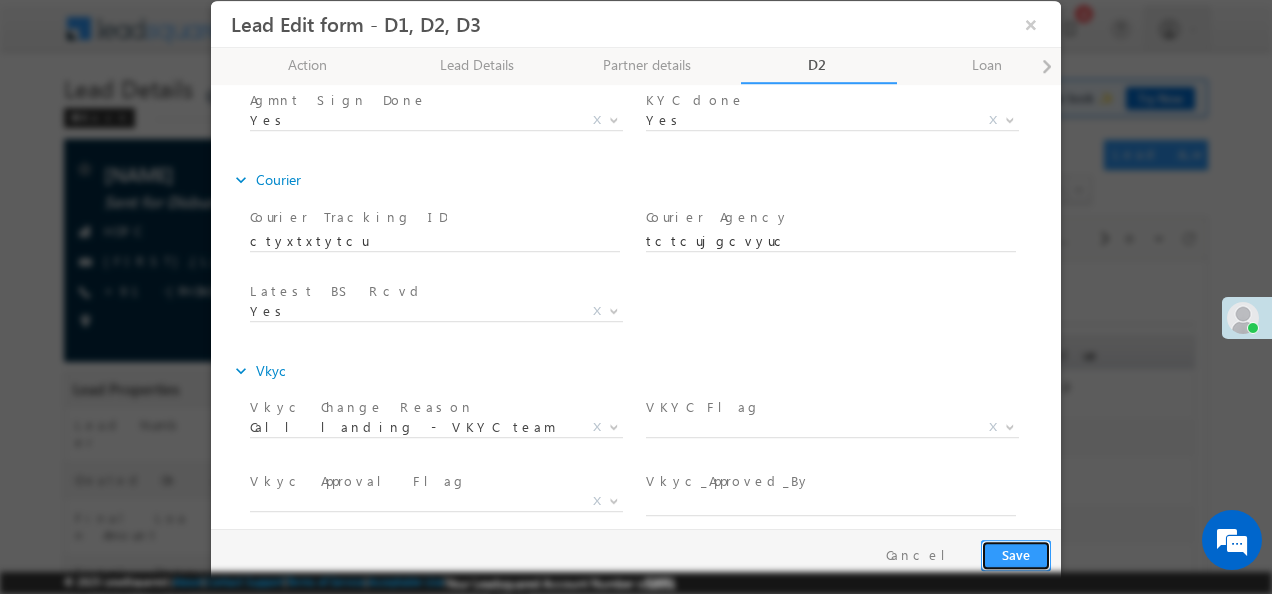click on "Save" at bounding box center [1016, 555] 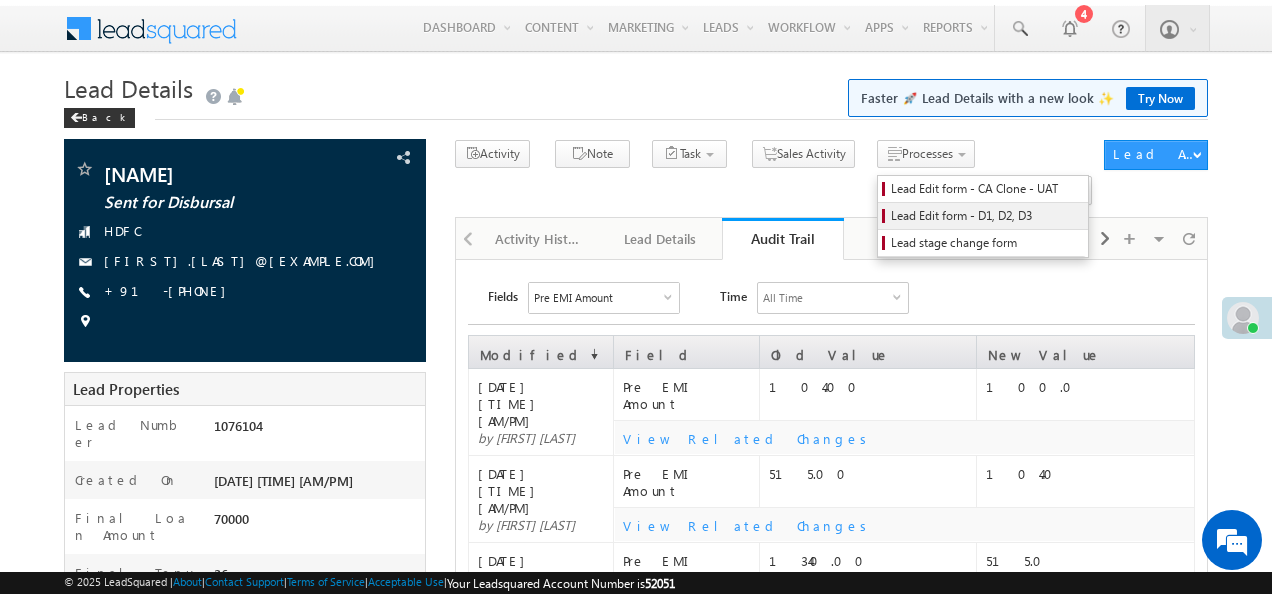 click on "Lead Edit form - D1, D2, D3" at bounding box center (986, 216) 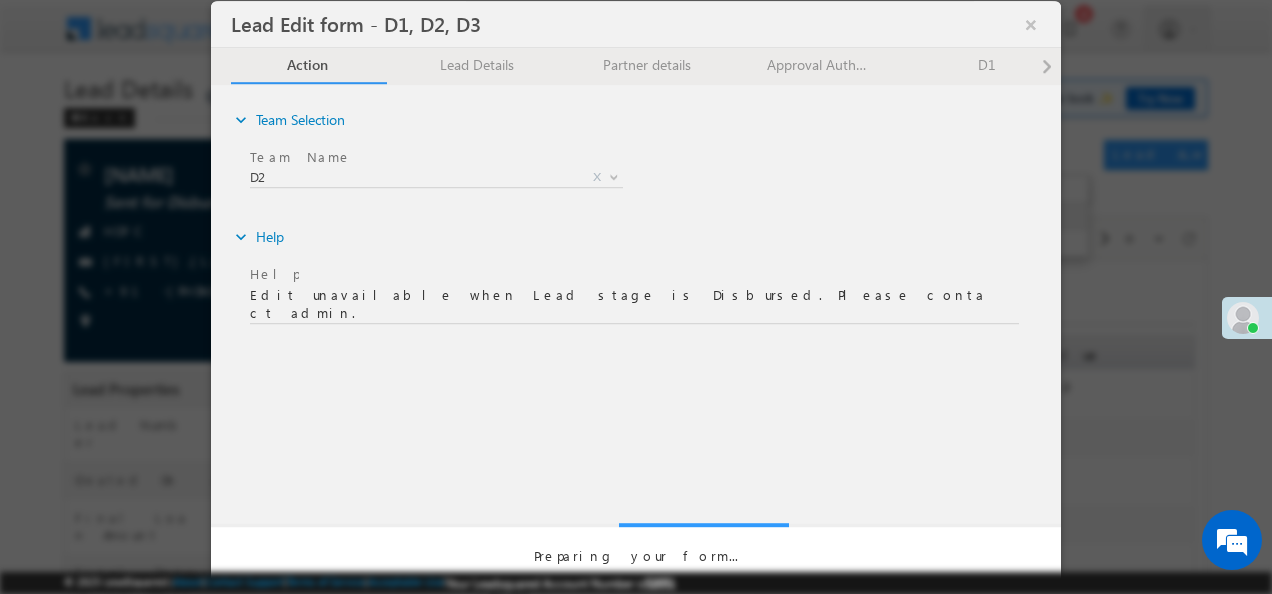 scroll, scrollTop: 0, scrollLeft: 0, axis: both 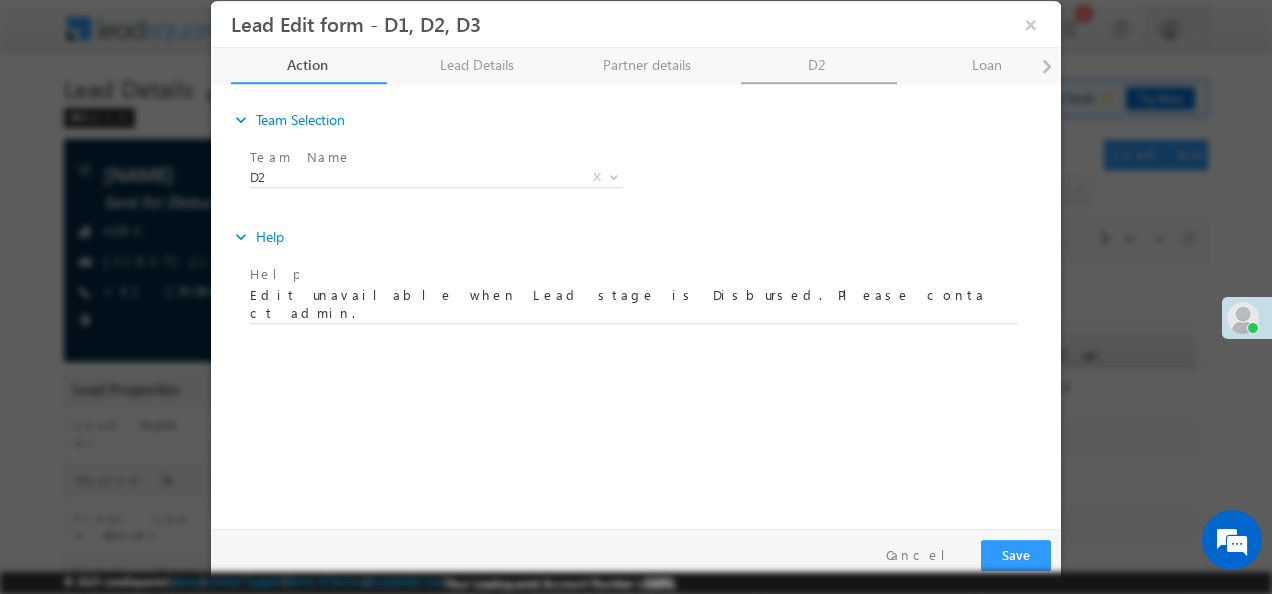 click on "D2" at bounding box center [819, 66] 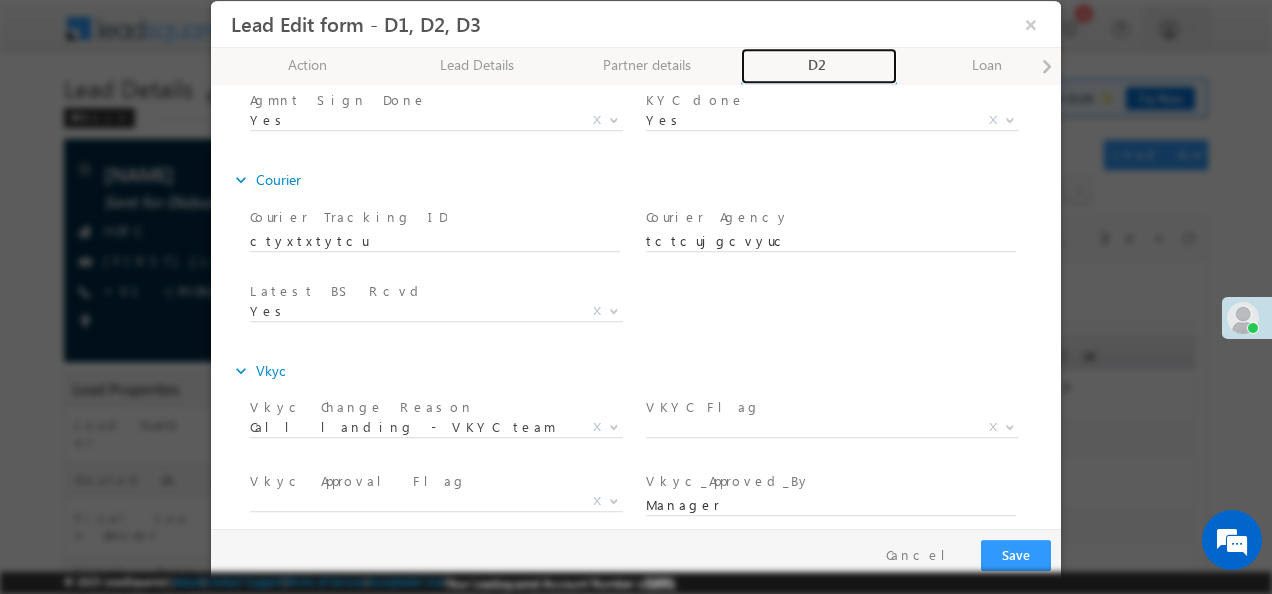 scroll, scrollTop: 0, scrollLeft: 0, axis: both 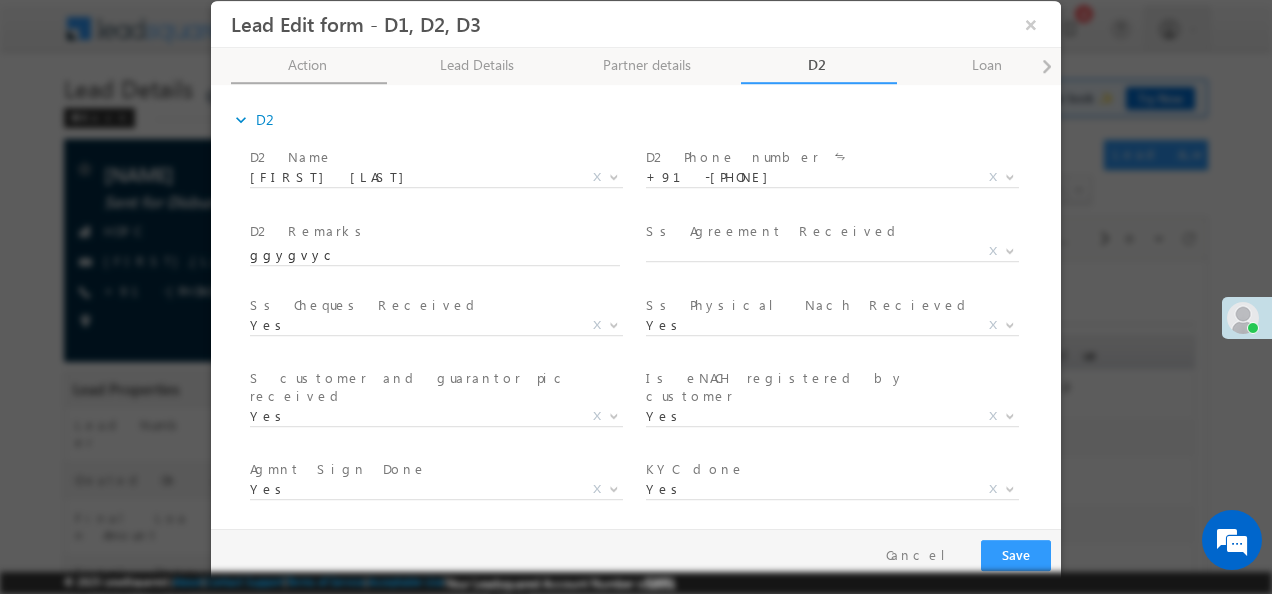 click on "Action 50% Completed" at bounding box center [309, 66] 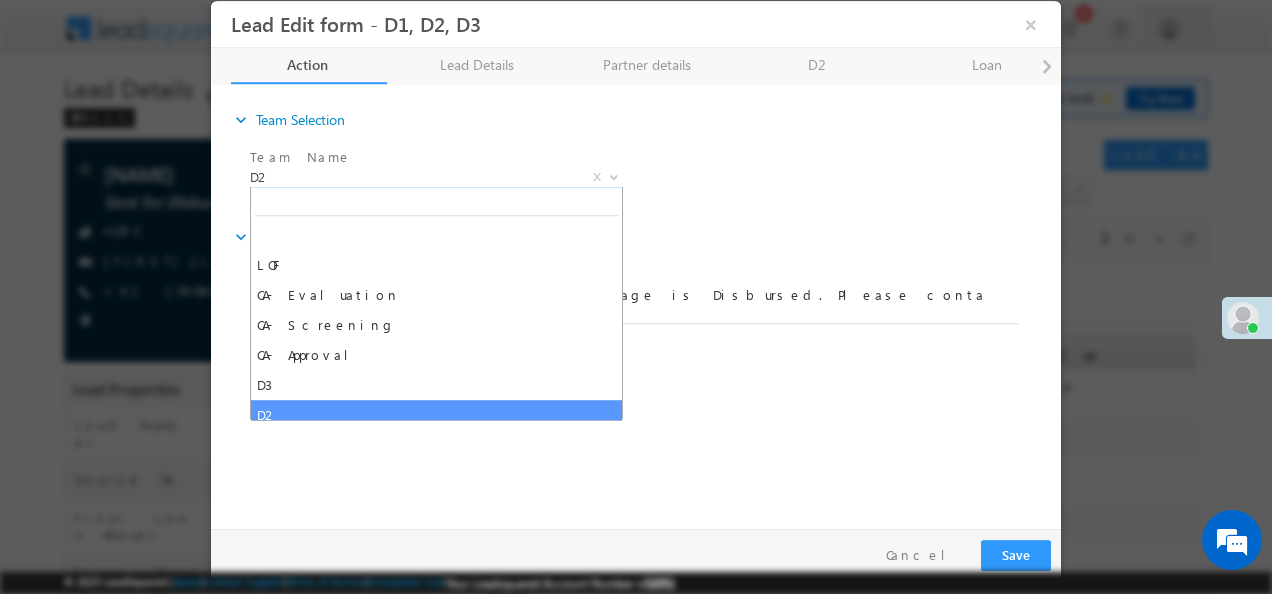 click at bounding box center (614, 176) 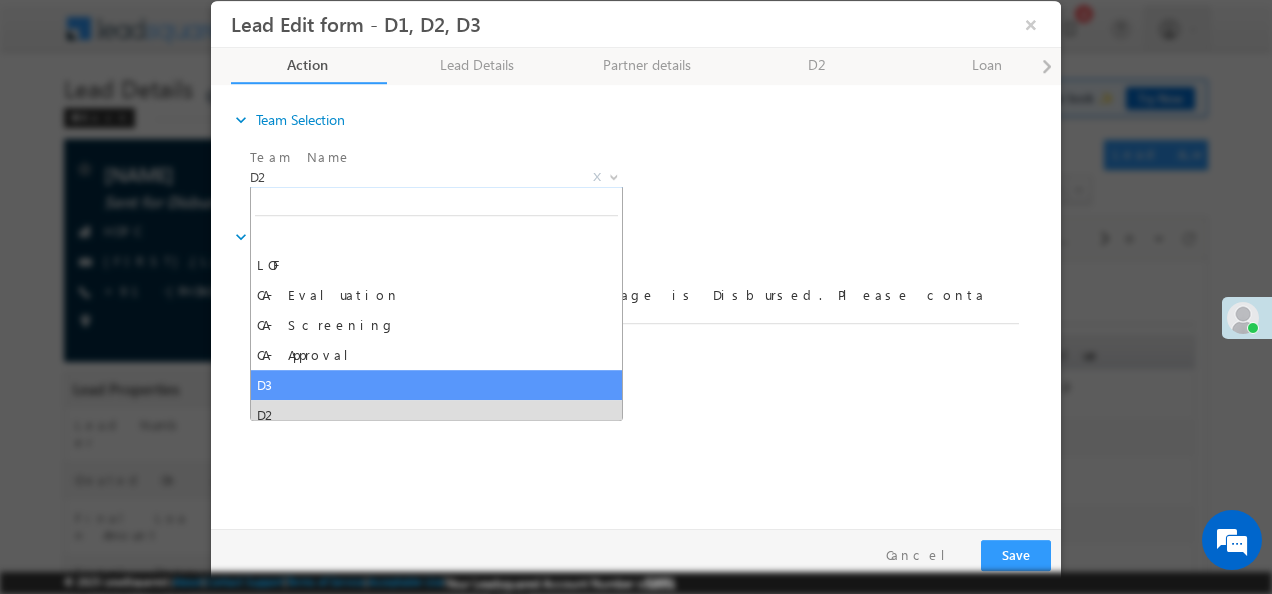 select on "D3" 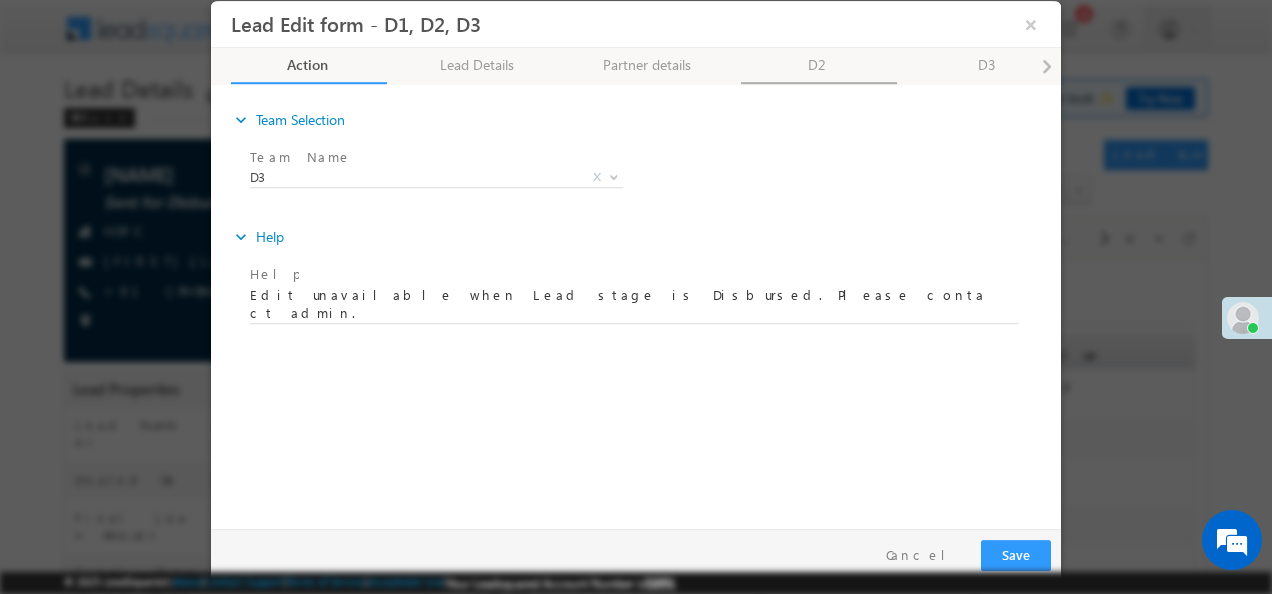 click on "D2" at bounding box center (819, 66) 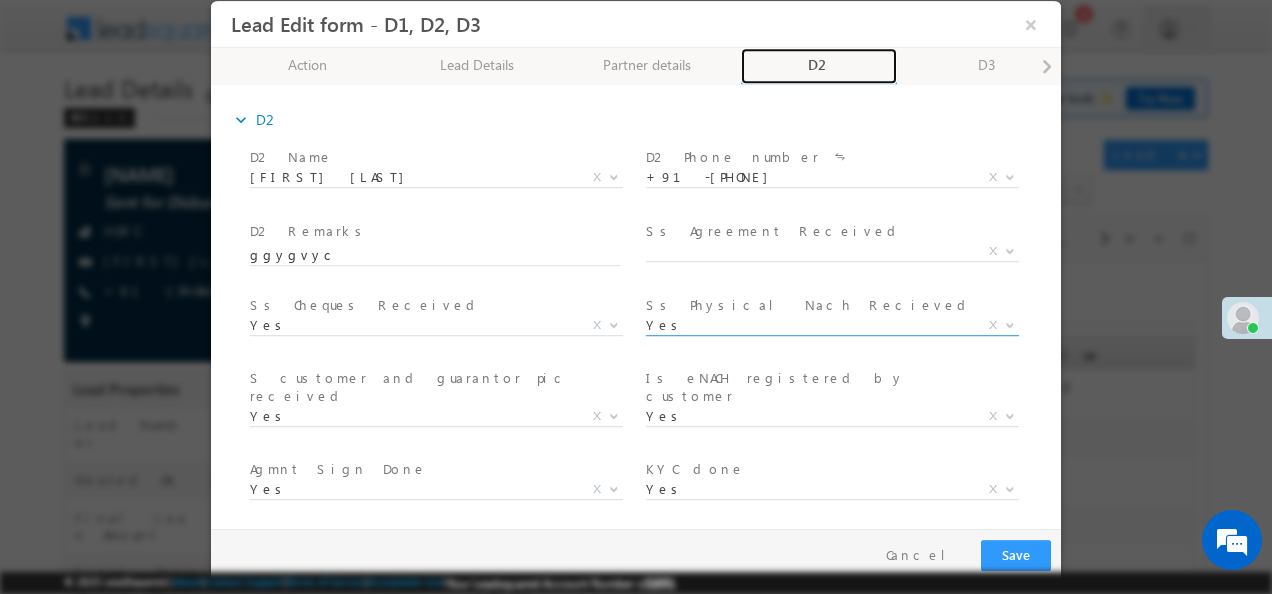 scroll, scrollTop: 369, scrollLeft: 0, axis: vertical 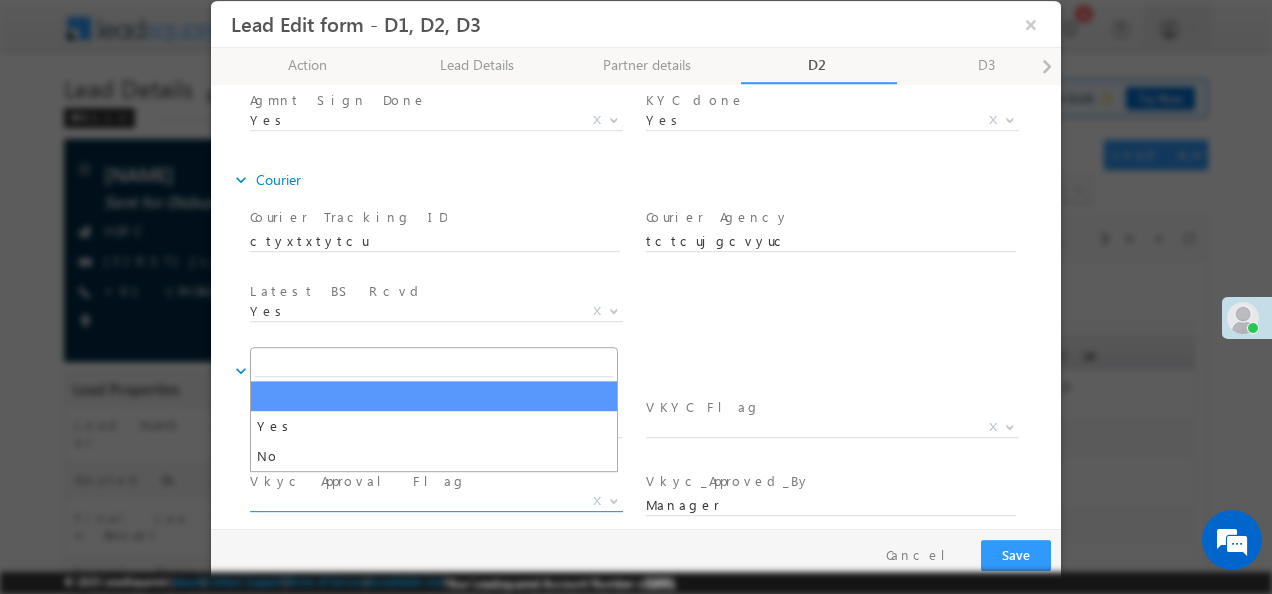 click at bounding box center (614, 500) 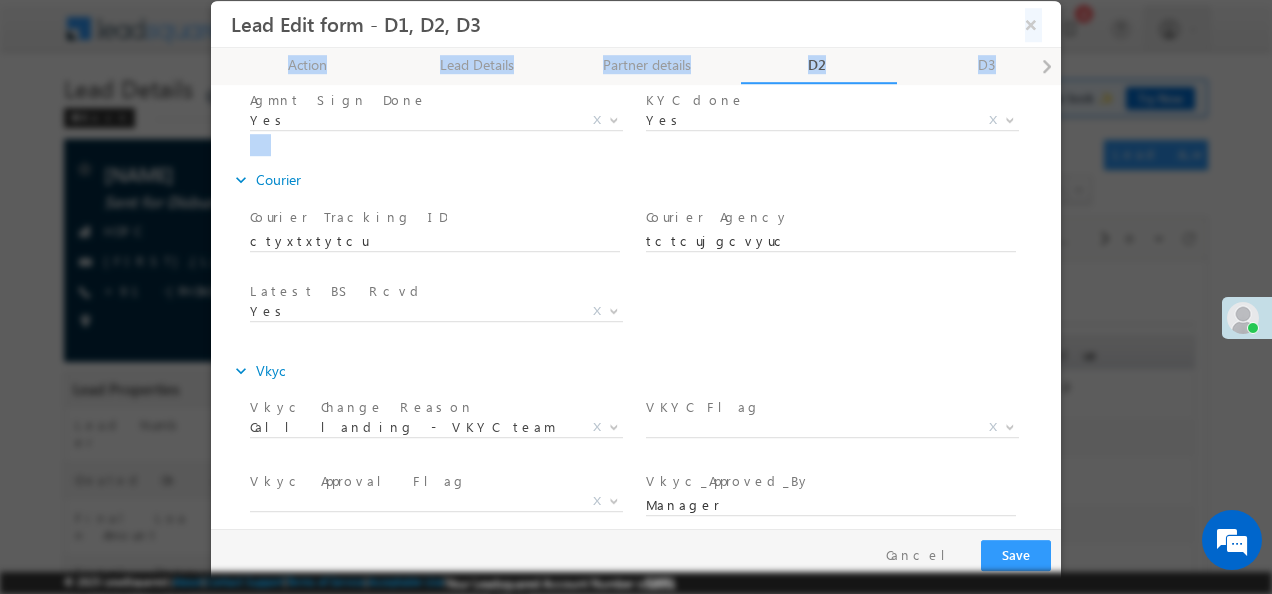 drag, startPoint x: 964, startPoint y: 15, endPoint x: 964, endPoint y: 124, distance: 109 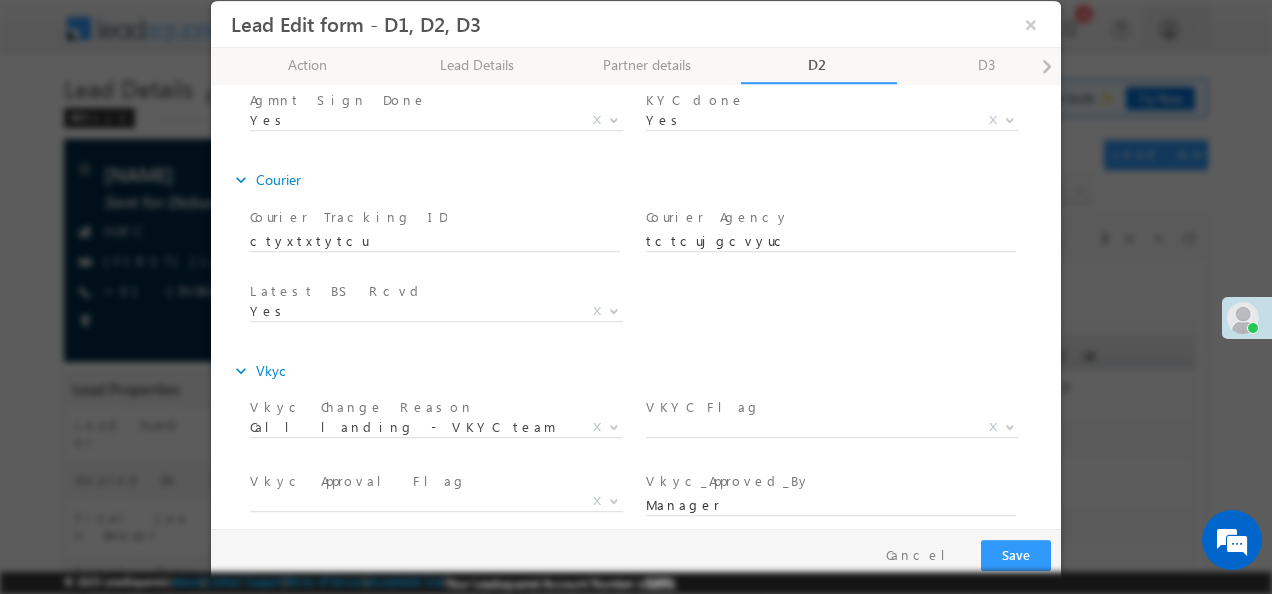 click on "Latest BS Rcvd
*
Yes
NA
Yes X" at bounding box center (653, 314) 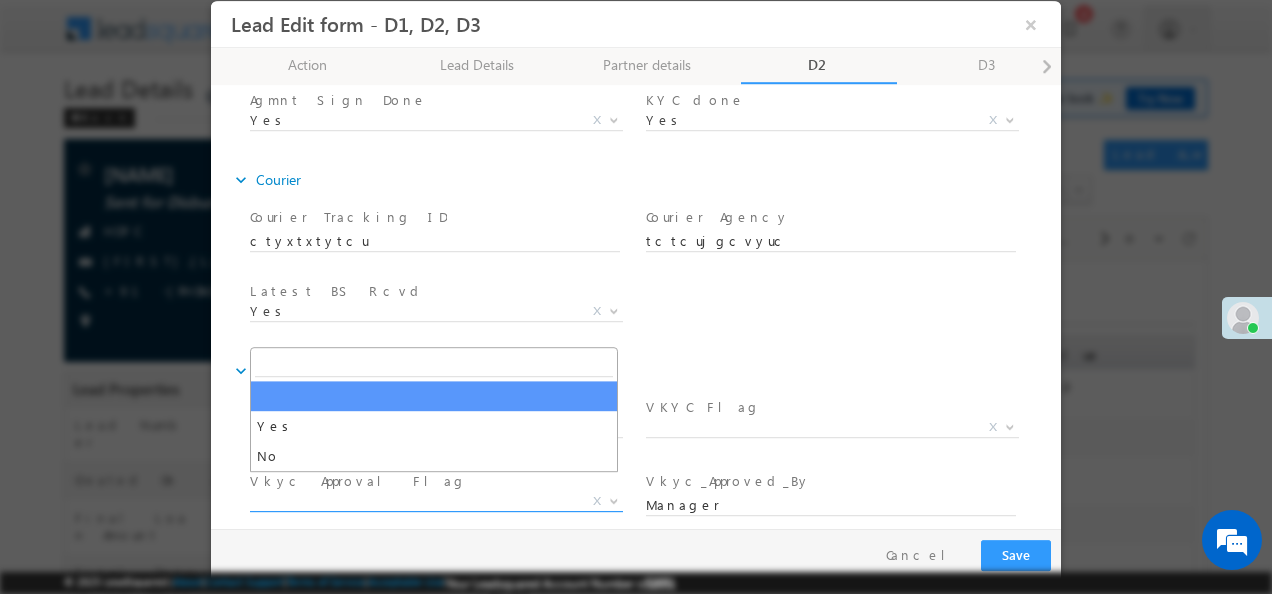 click at bounding box center (612, 501) 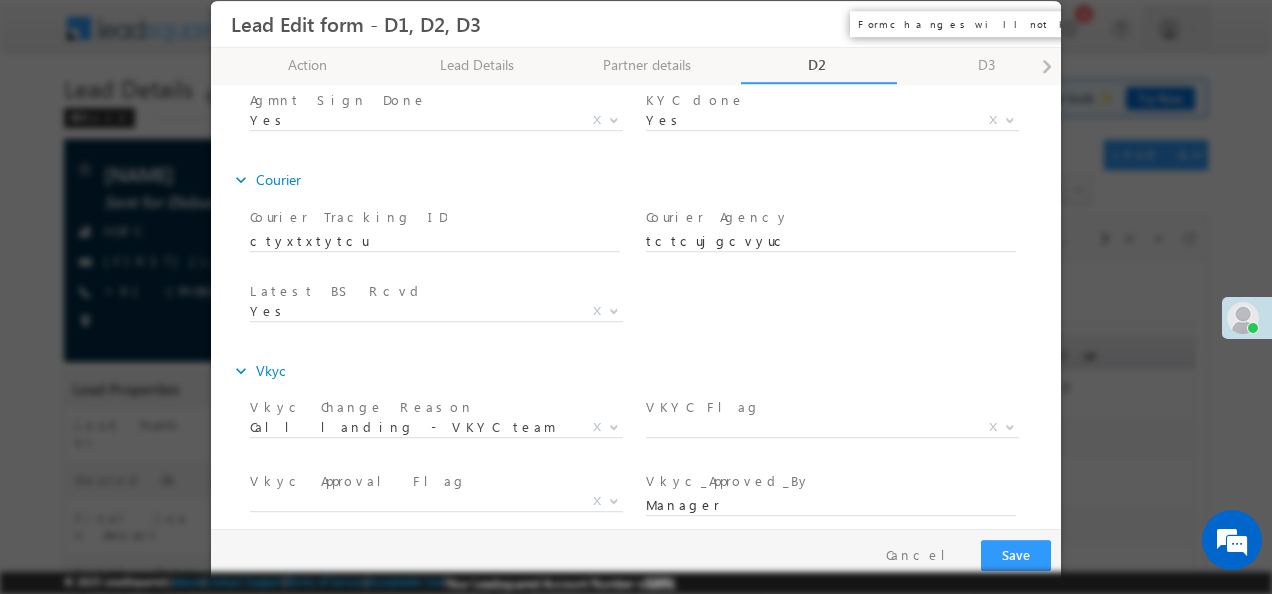 click on "×" at bounding box center (1031, 24) 